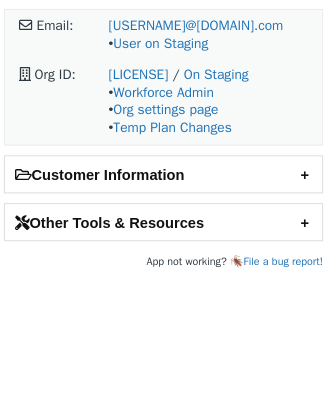 scroll, scrollTop: 0, scrollLeft: 0, axis: both 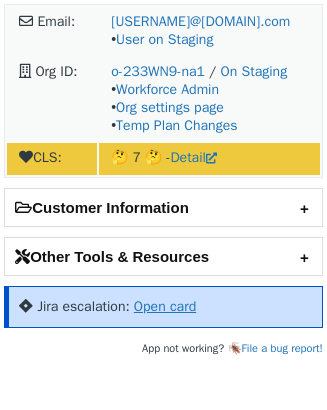 click on "Open card" at bounding box center (165, 306) 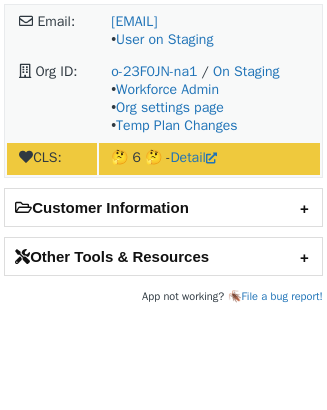 scroll, scrollTop: 0, scrollLeft: 0, axis: both 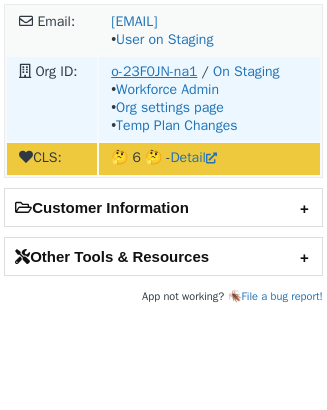click on "o-23F0JN-na1" at bounding box center [154, 71] 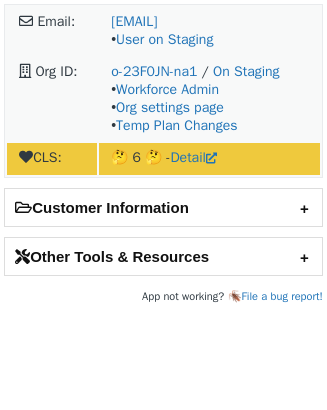 scroll, scrollTop: 0, scrollLeft: 0, axis: both 